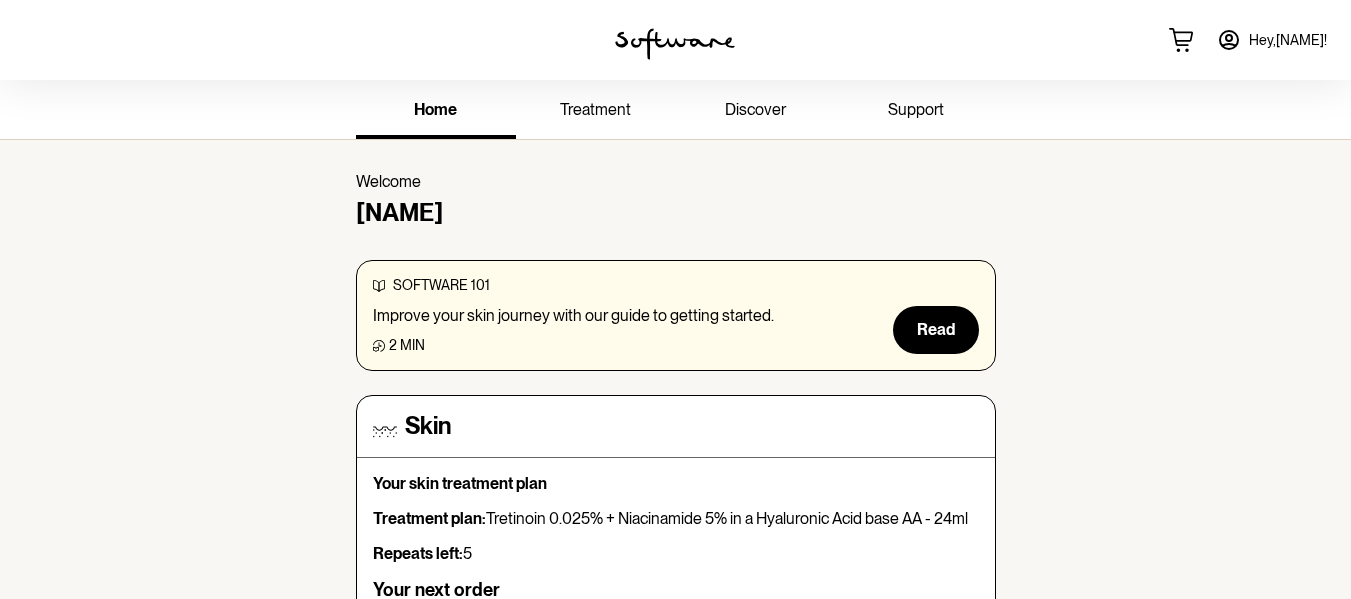 scroll, scrollTop: 0, scrollLeft: 0, axis: both 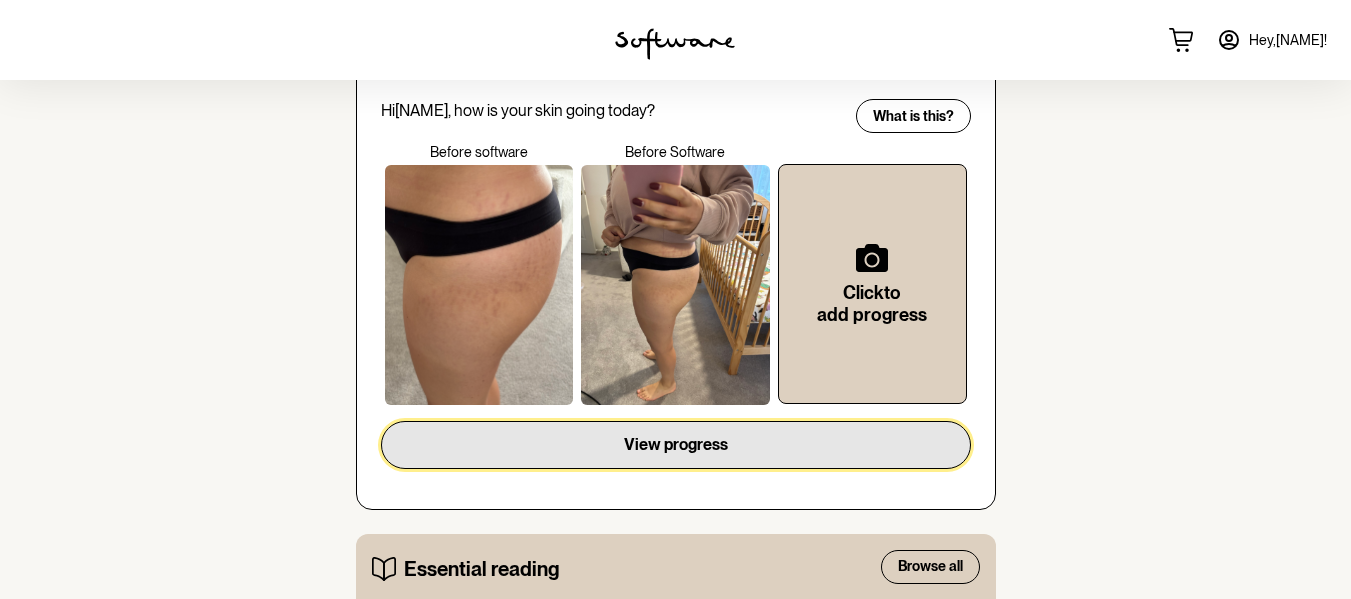 click on "View progress" at bounding box center (676, 444) 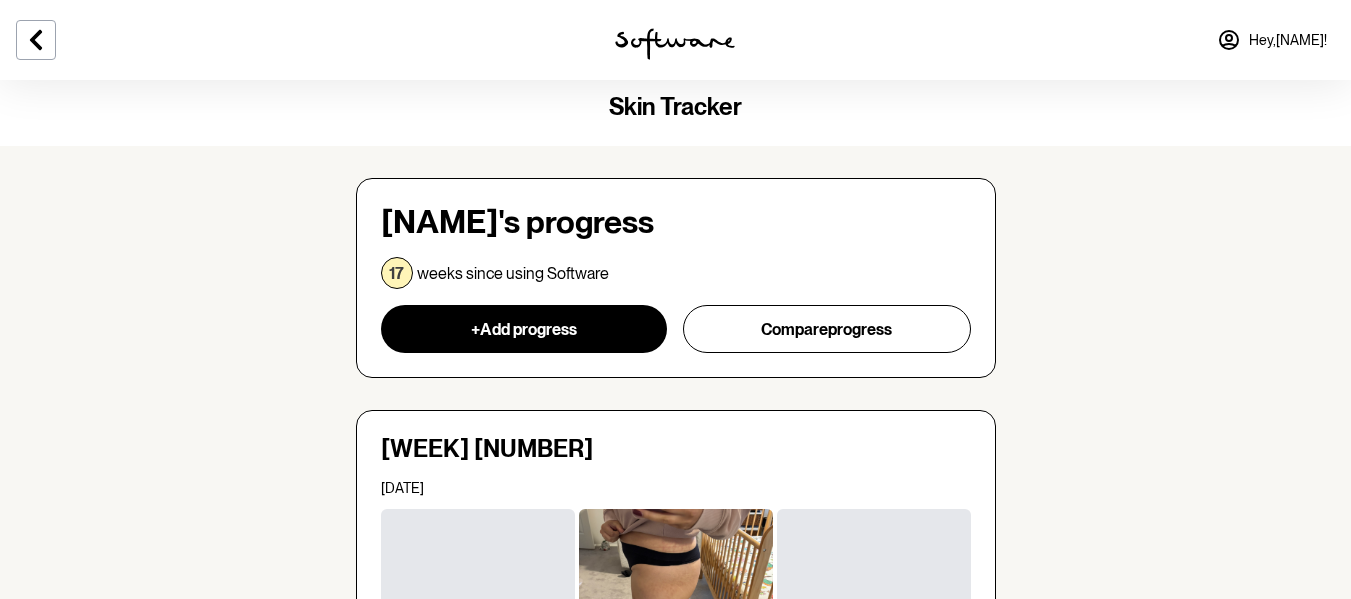 scroll, scrollTop: 0, scrollLeft: 0, axis: both 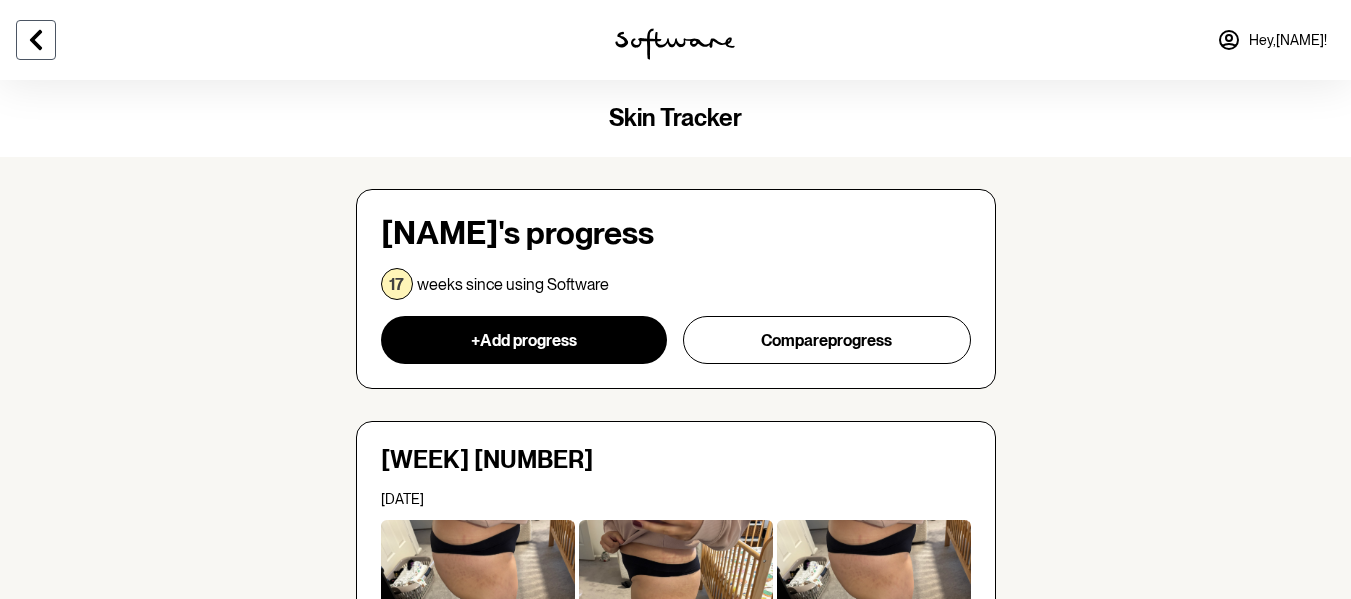 click at bounding box center (36, 40) 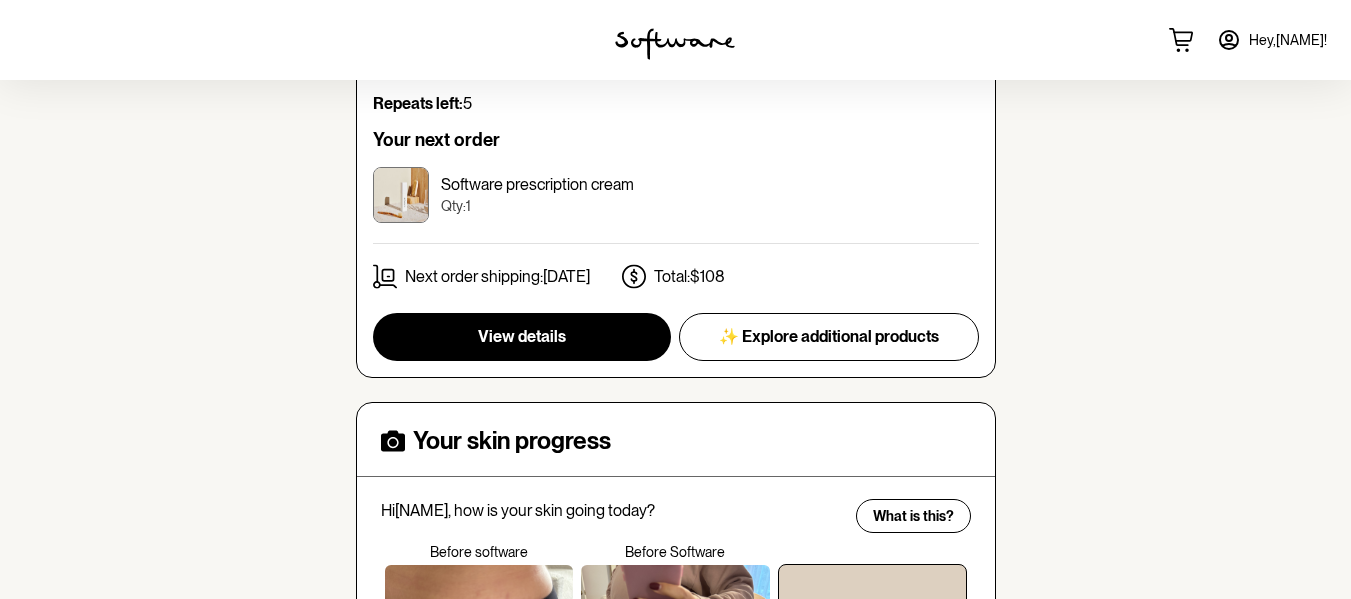 scroll, scrollTop: 452, scrollLeft: 0, axis: vertical 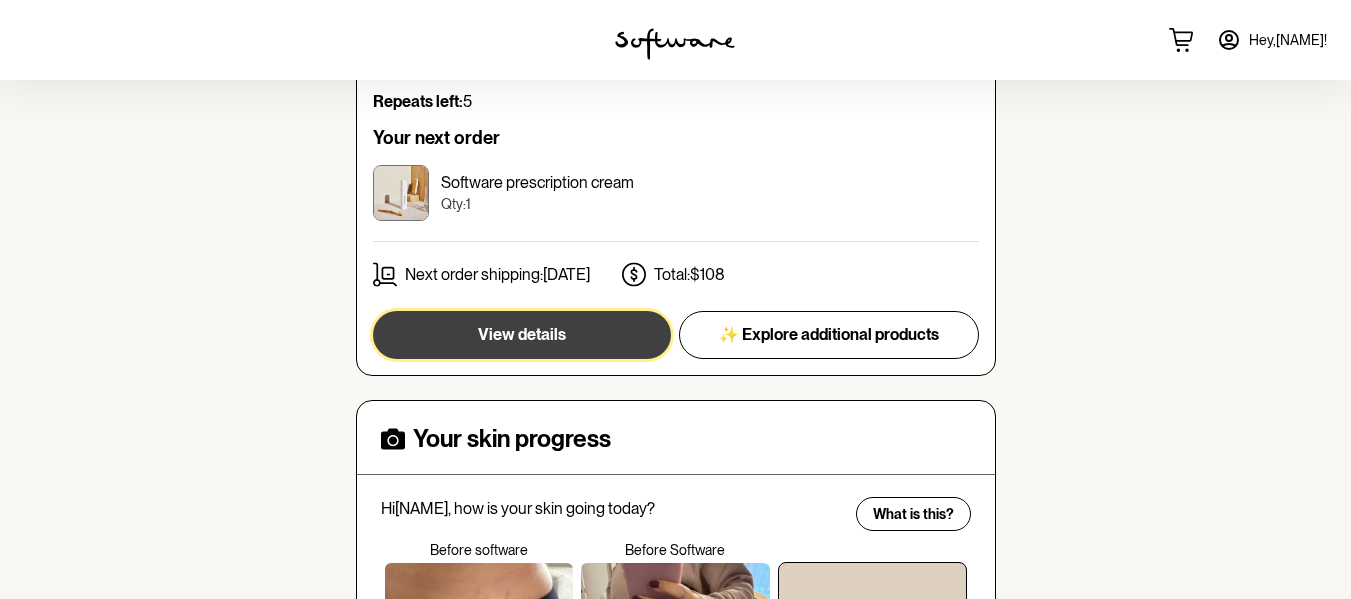 click on "View details" at bounding box center [522, 335] 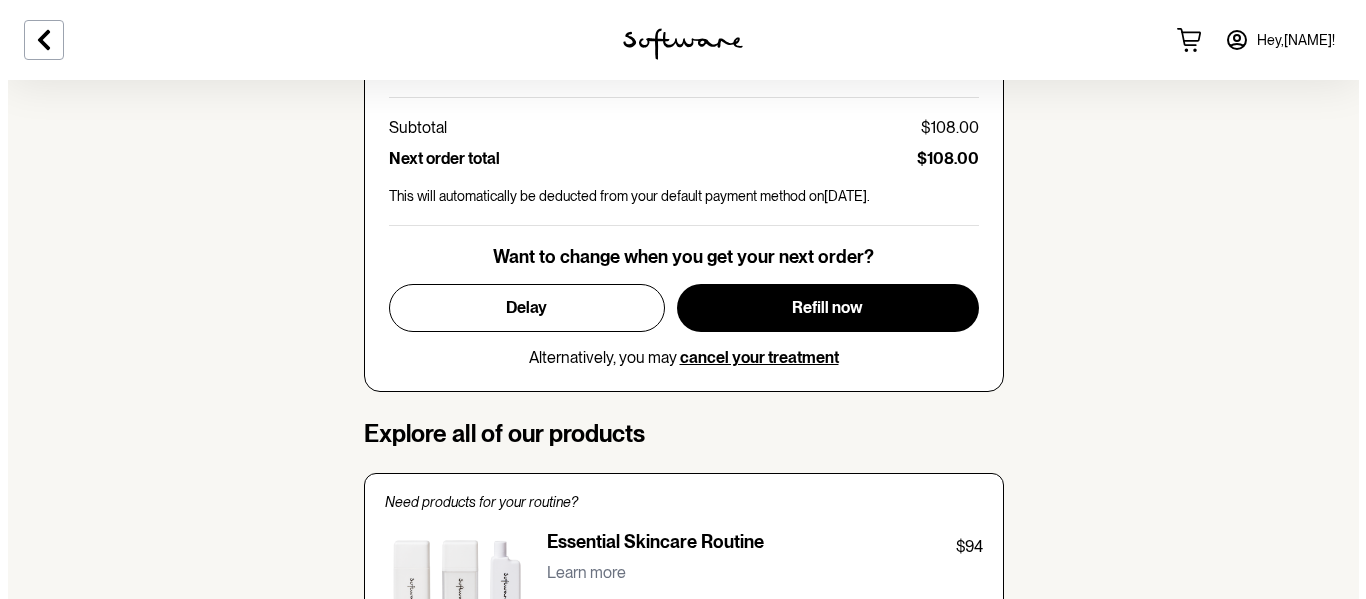 scroll, scrollTop: 1073, scrollLeft: 0, axis: vertical 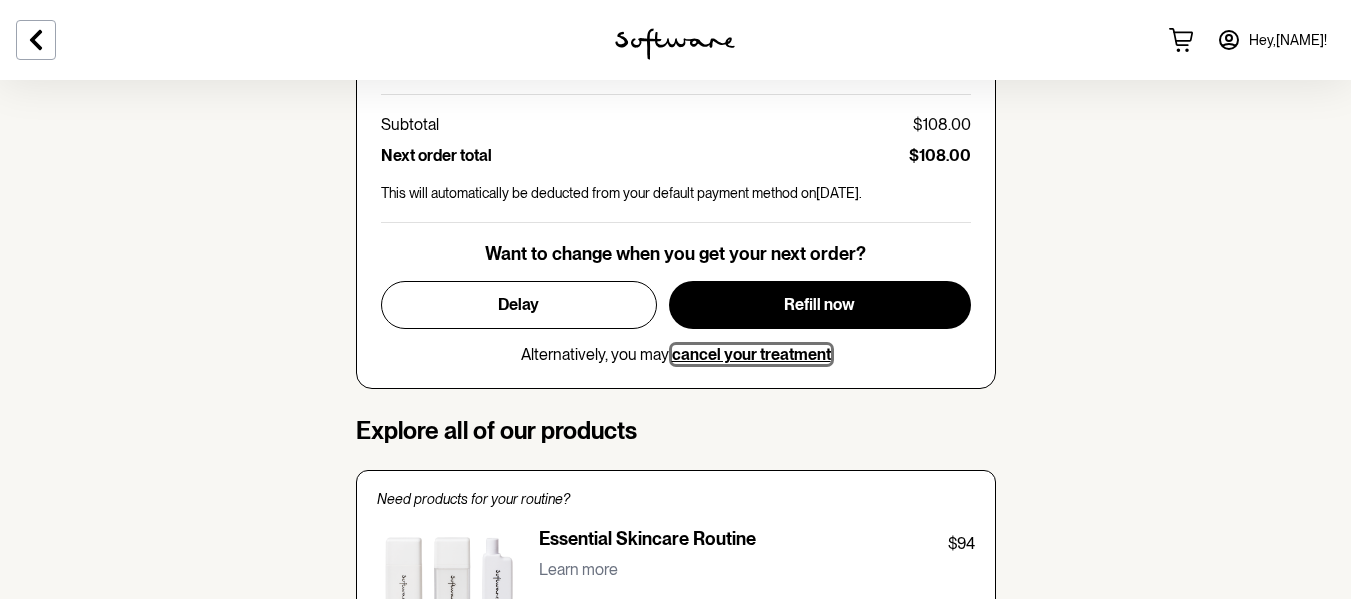 click on "cancel your treatment" at bounding box center (751, 354) 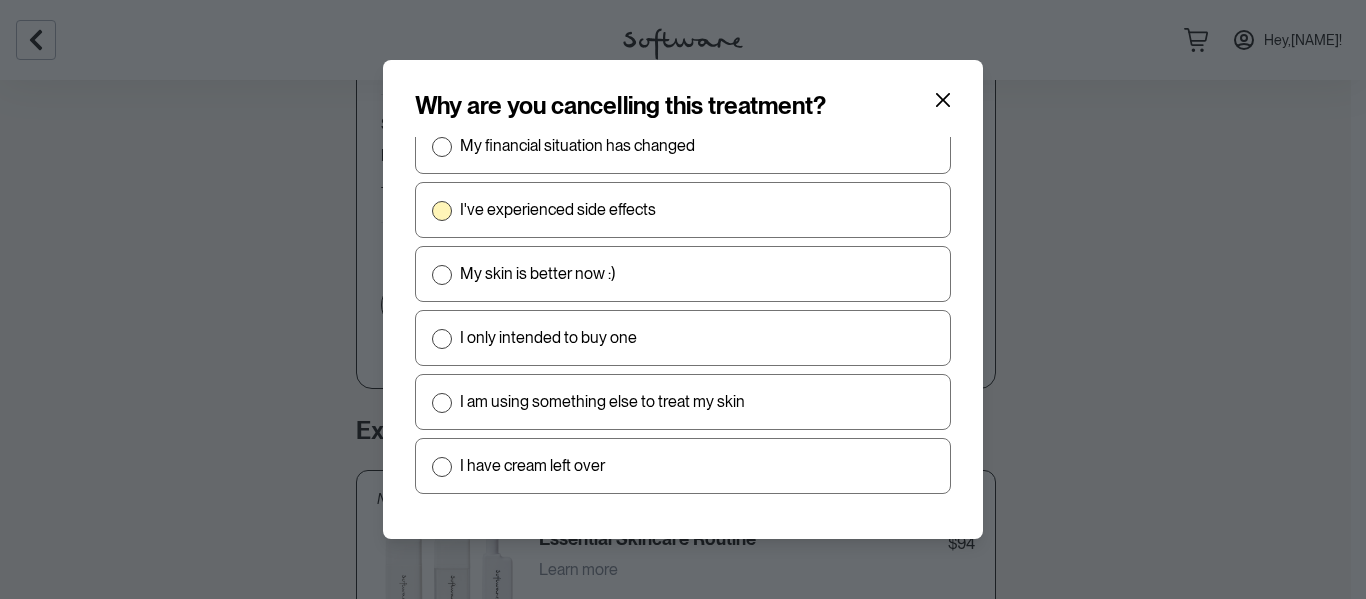 scroll, scrollTop: 185, scrollLeft: 0, axis: vertical 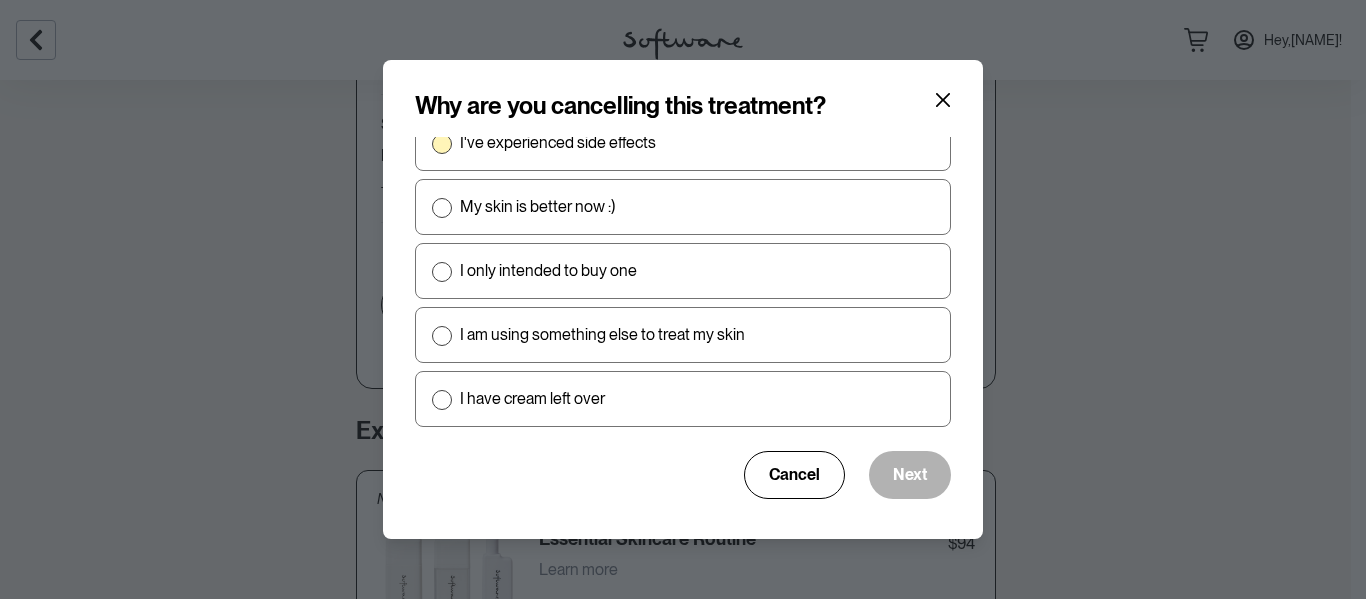 click on "I am using something else to treat my skin" at bounding box center [683, 335] 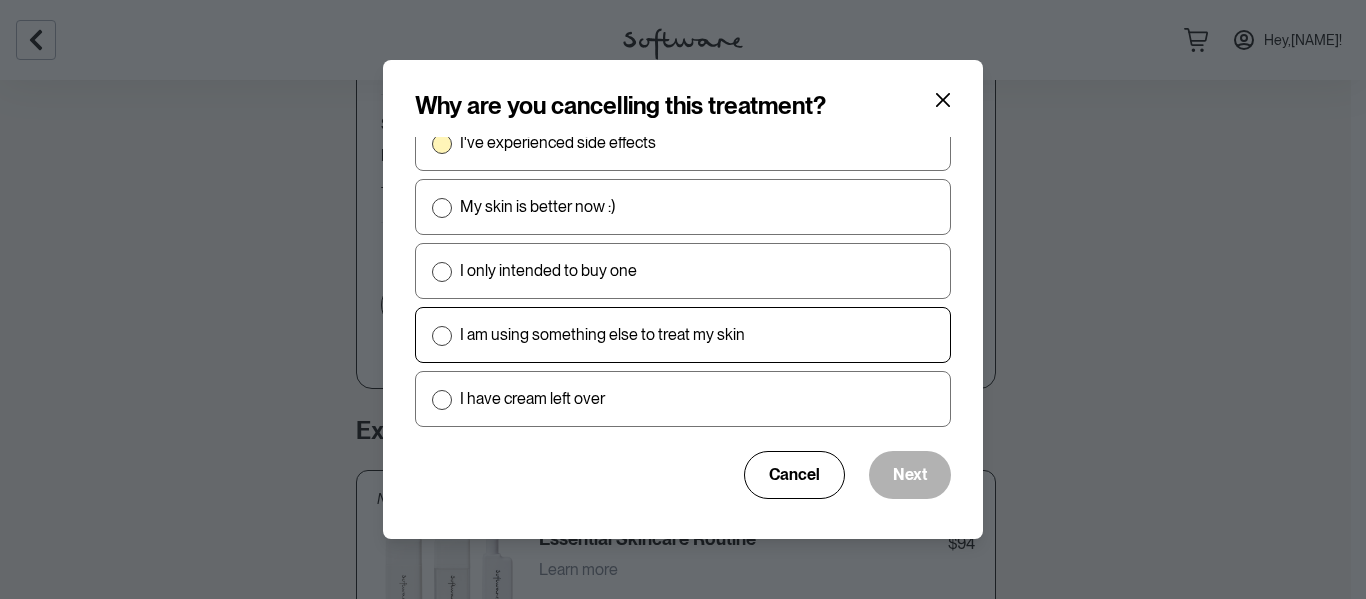 click on "I am using something else to treat my skin" at bounding box center [431, 335] 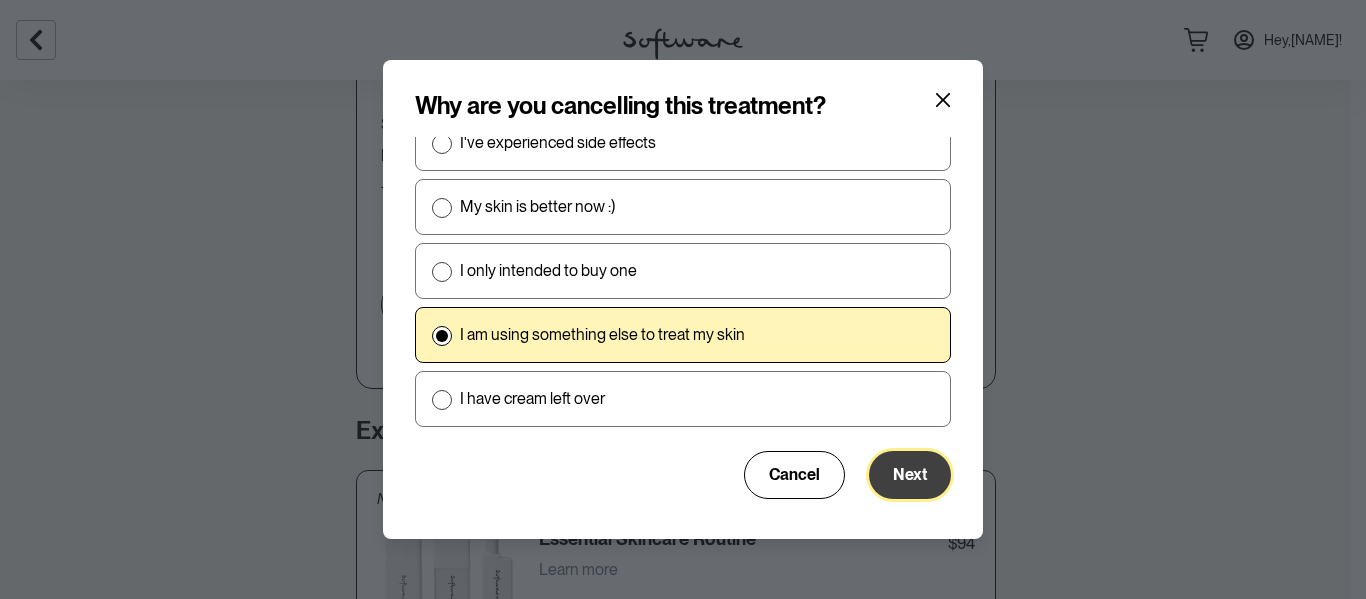 click on "Next" at bounding box center [910, 474] 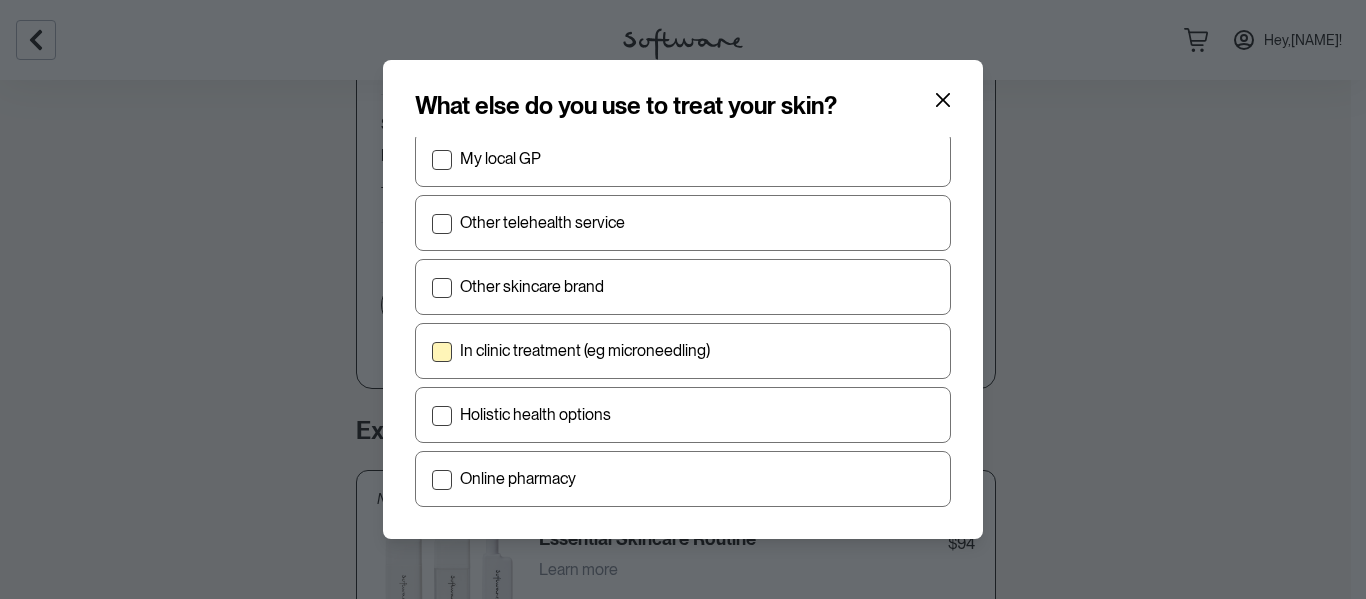 scroll, scrollTop: 123, scrollLeft: 0, axis: vertical 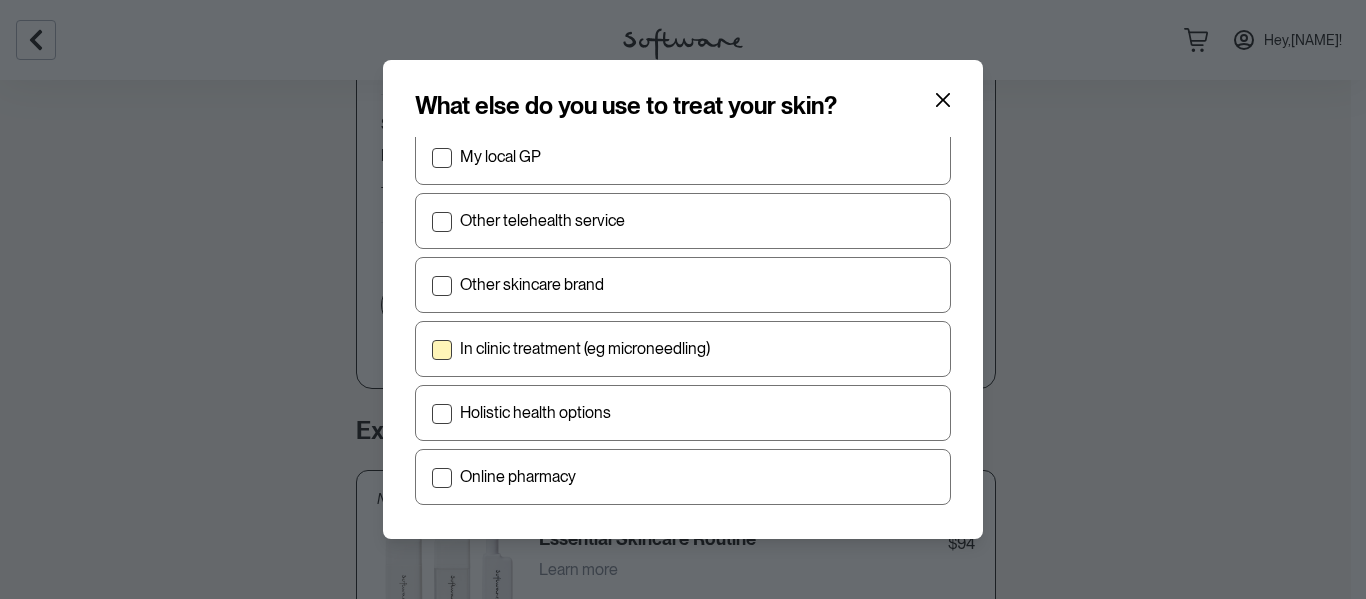 click on "In clinic treatment (eg microneedling)" at bounding box center [683, 349] 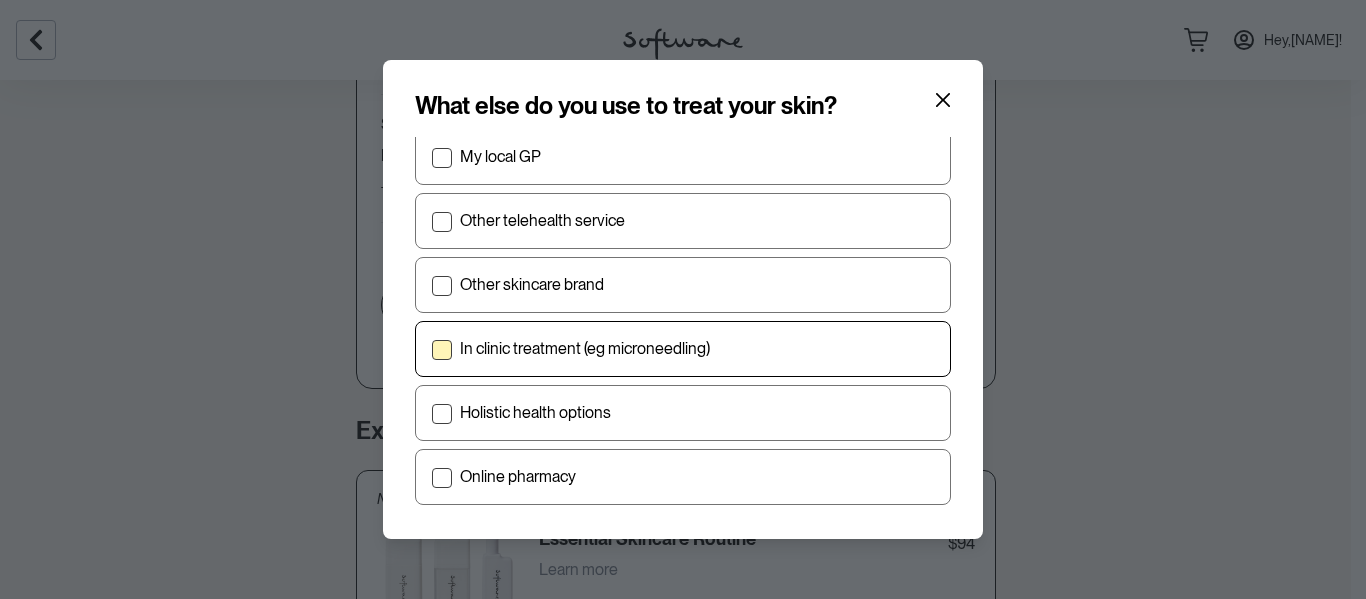 click on "In clinic treatment (eg microneedling)" at bounding box center (431, 349) 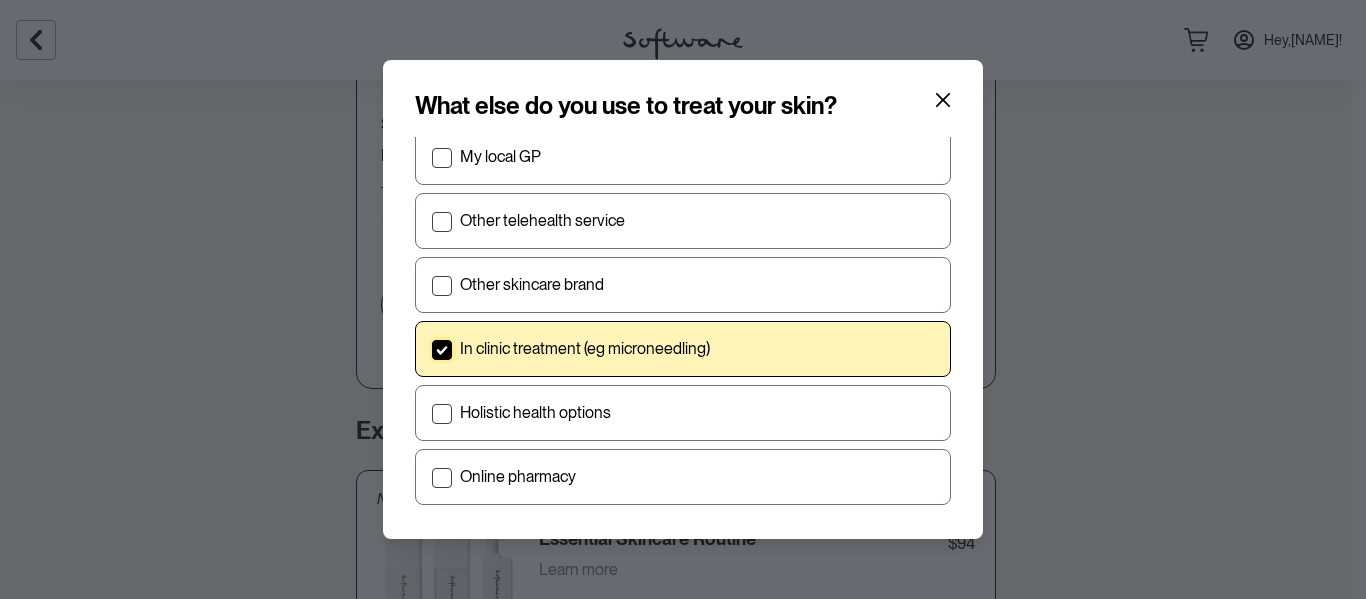 scroll, scrollTop: 201, scrollLeft: 0, axis: vertical 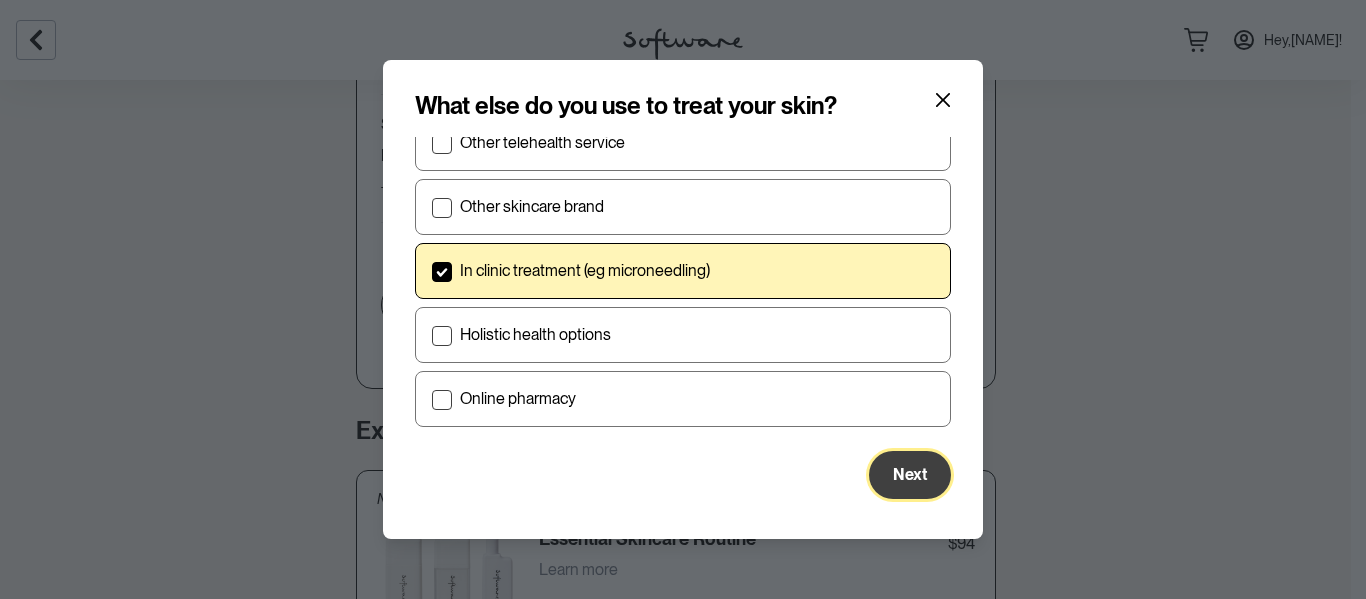 click on "Next" at bounding box center [910, 475] 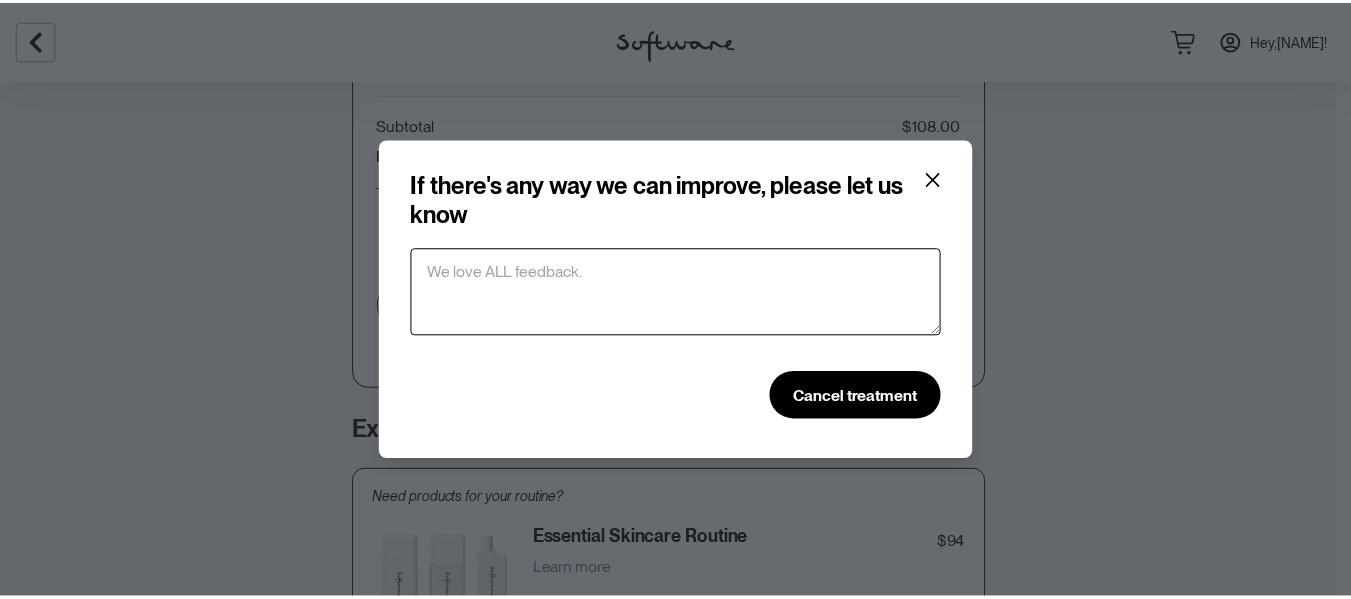 scroll, scrollTop: 0, scrollLeft: 0, axis: both 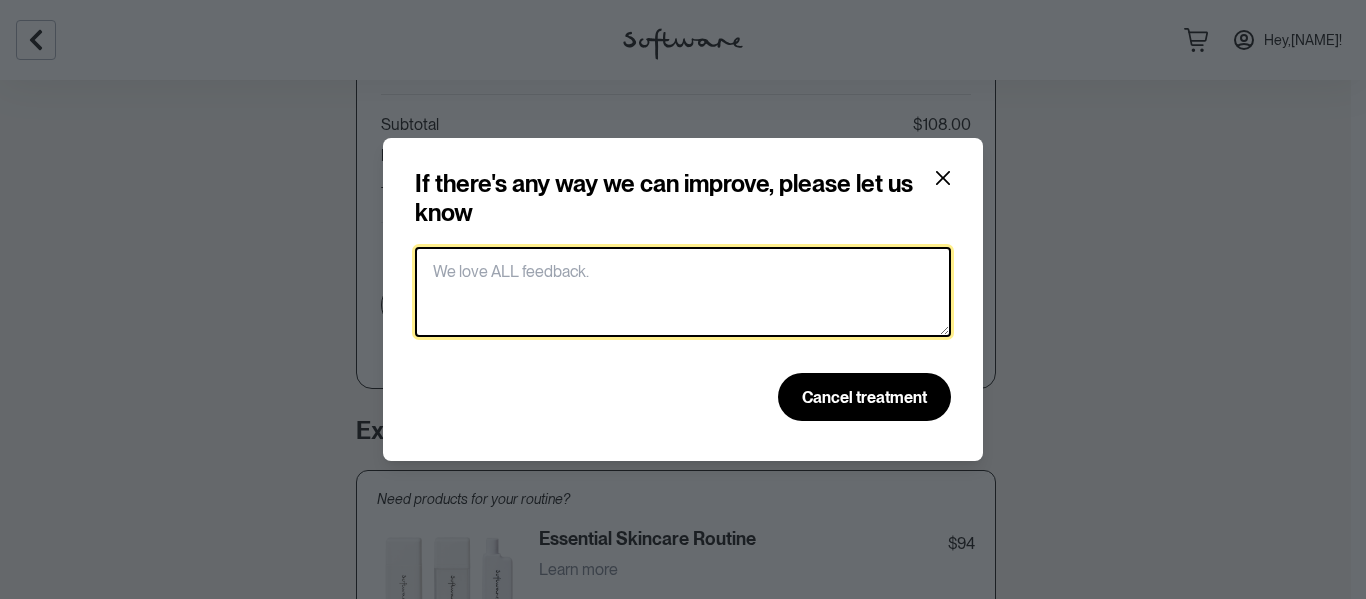 click at bounding box center (683, 292) 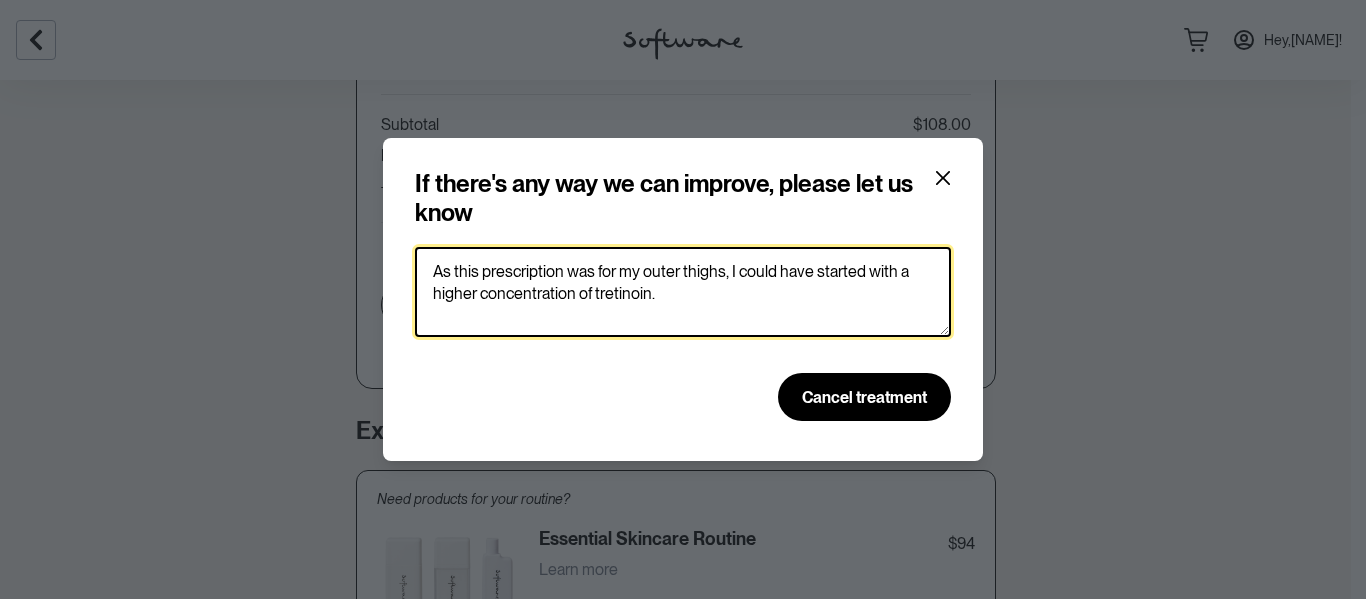 click on "As this prescription was for my outer thighs, I could have started with a higher concentration of tretinoin." at bounding box center [683, 292] 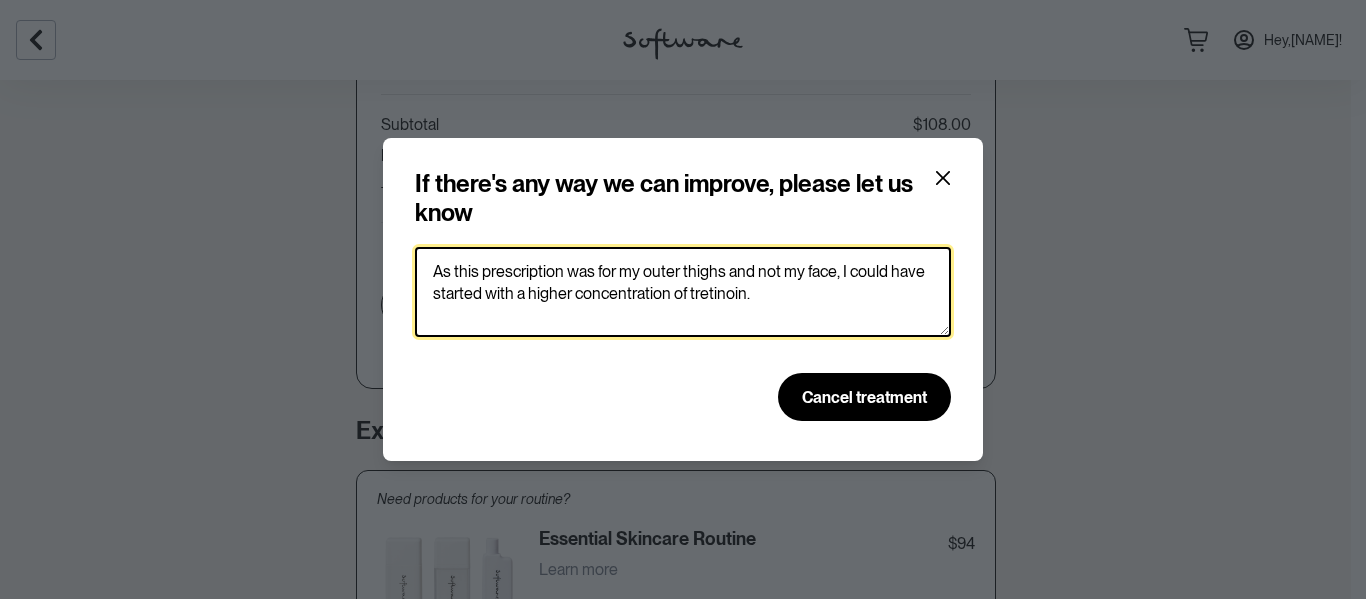 click on "As this prescription was for my outer thighs and not my face, I could have started with a higher concentration of tretinoin." at bounding box center (683, 292) 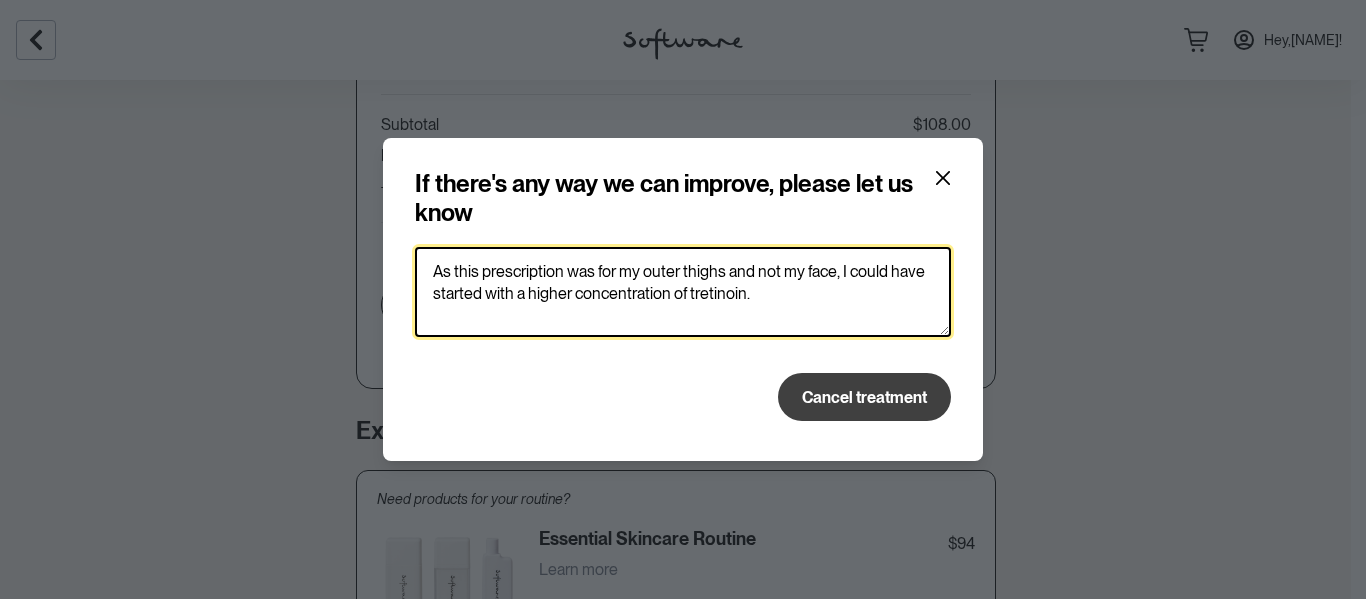 type on "As this prescription was for my outer thighs and not my face, I could have started with a higher concentration of tretinoin." 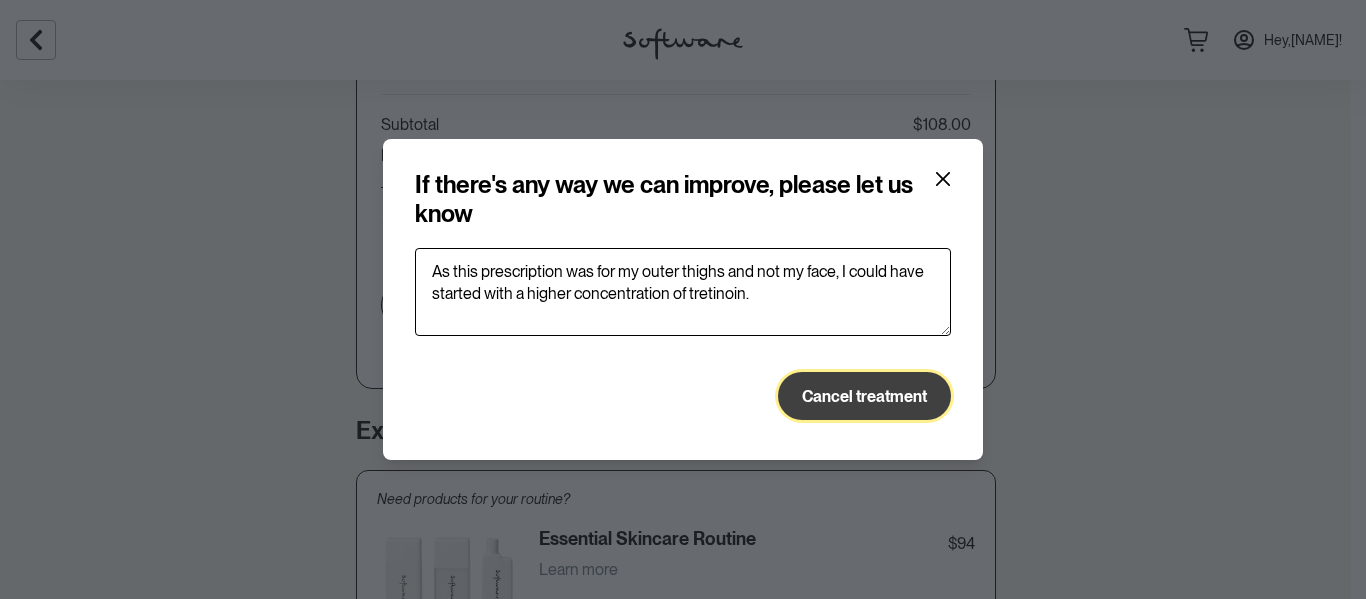 click on "Cancel treatment" at bounding box center [864, 396] 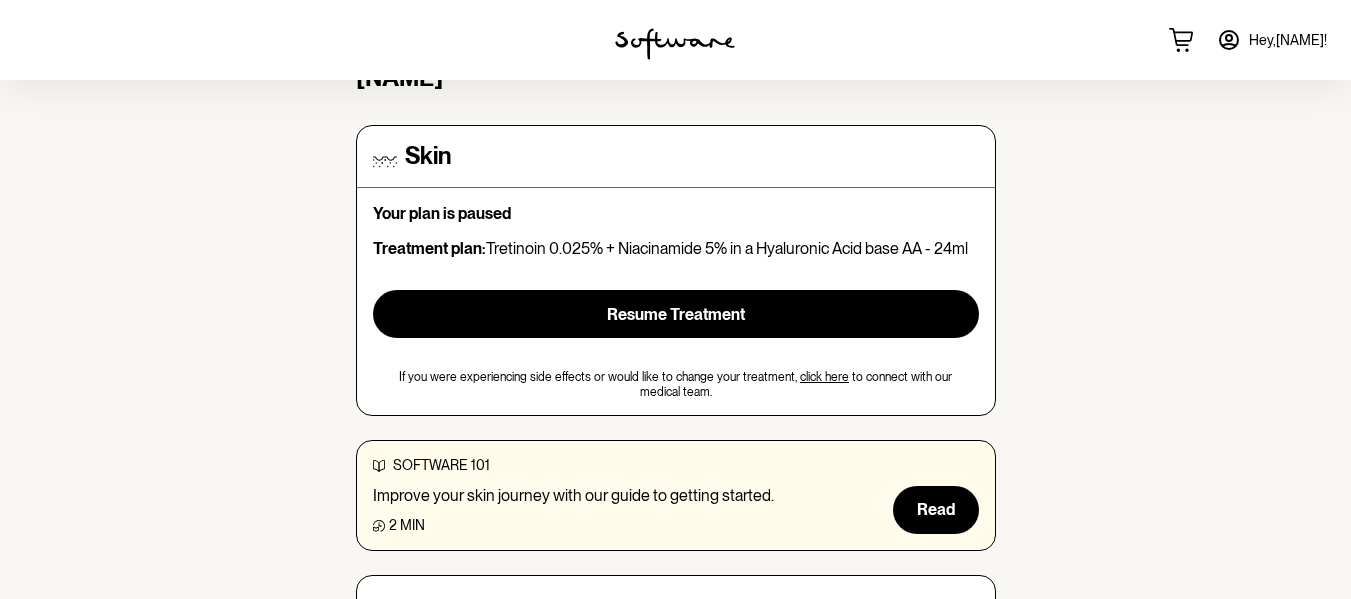 scroll, scrollTop: 0, scrollLeft: 0, axis: both 